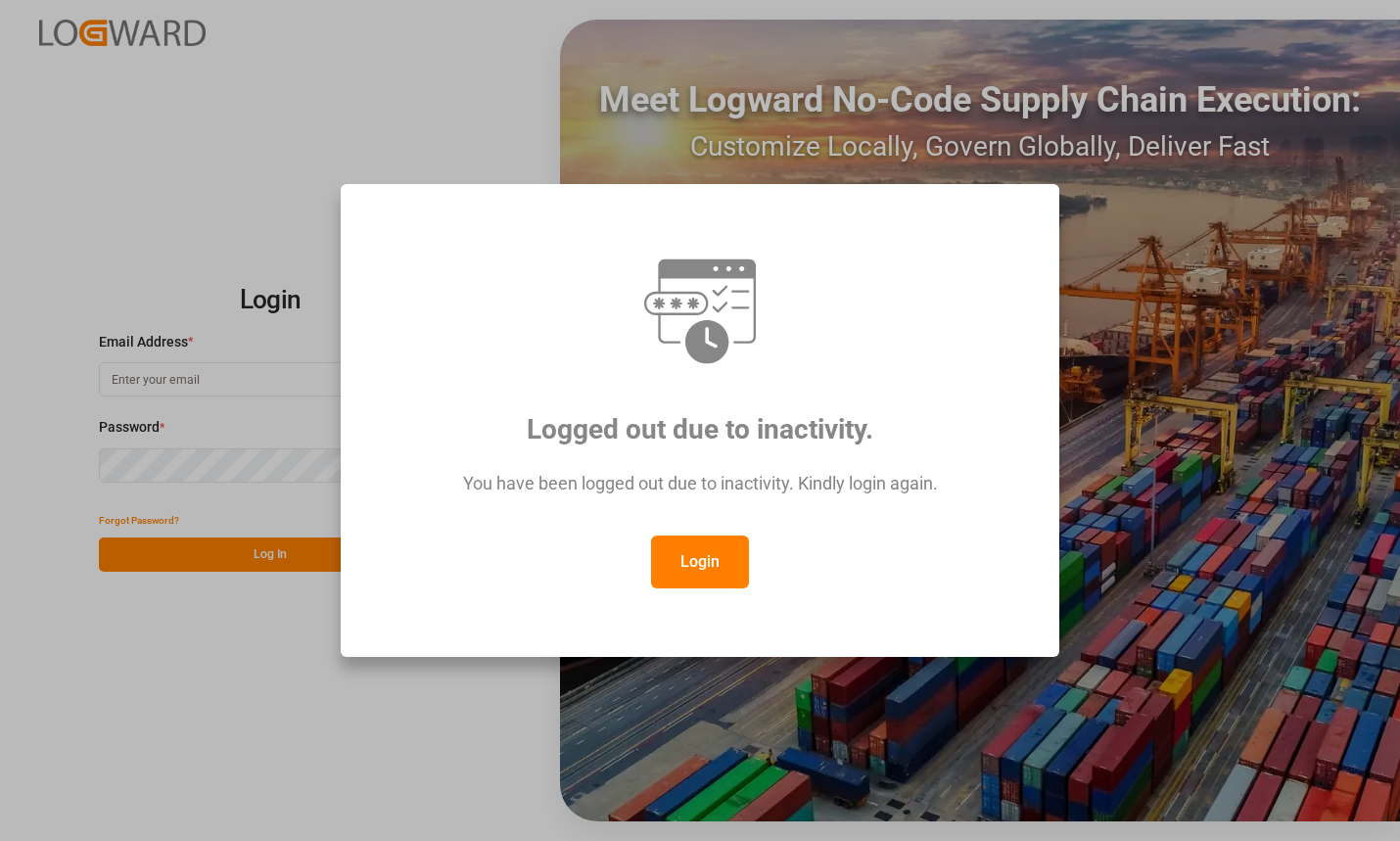 scroll, scrollTop: 0, scrollLeft: 0, axis: both 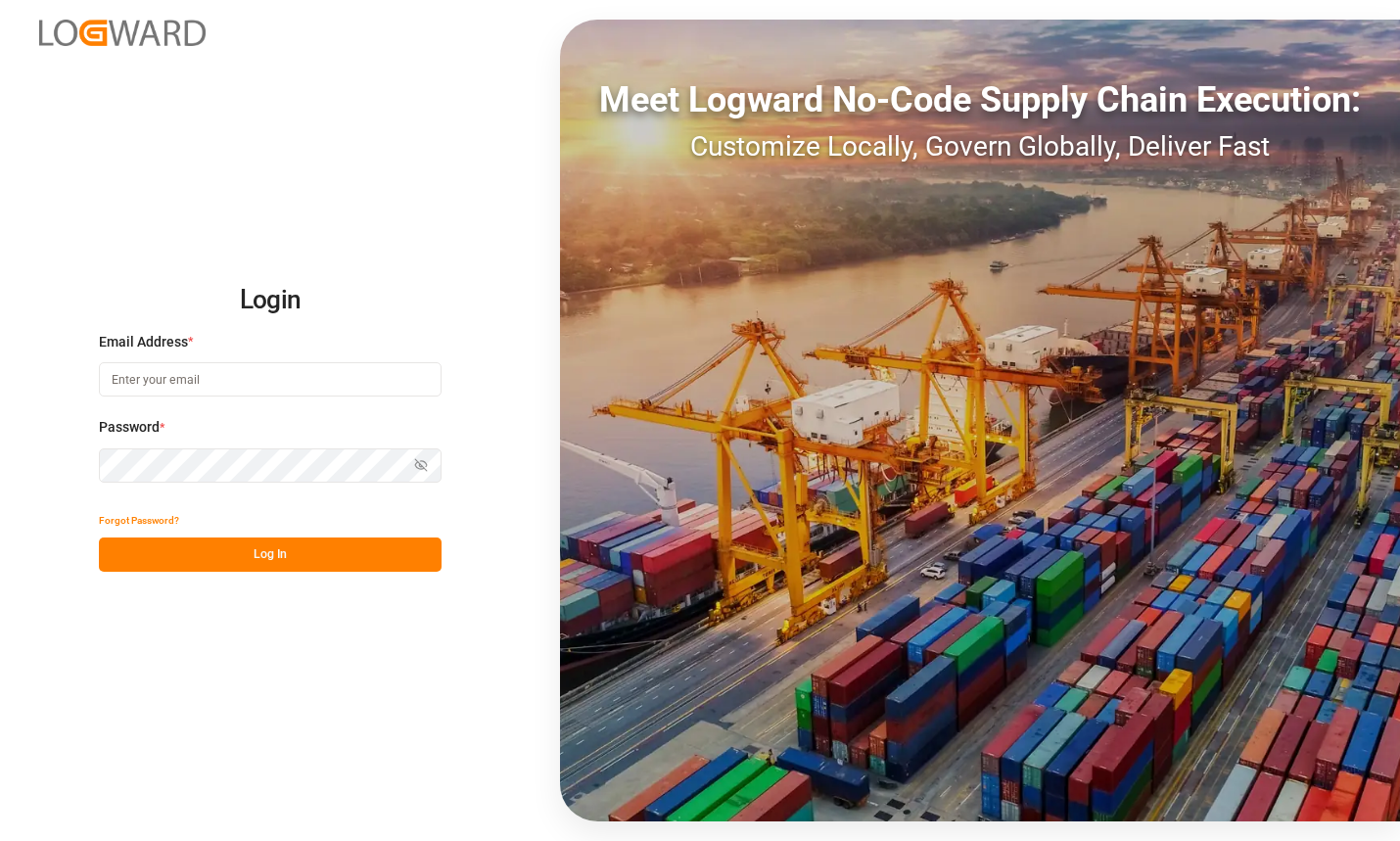 click at bounding box center [270, 379] 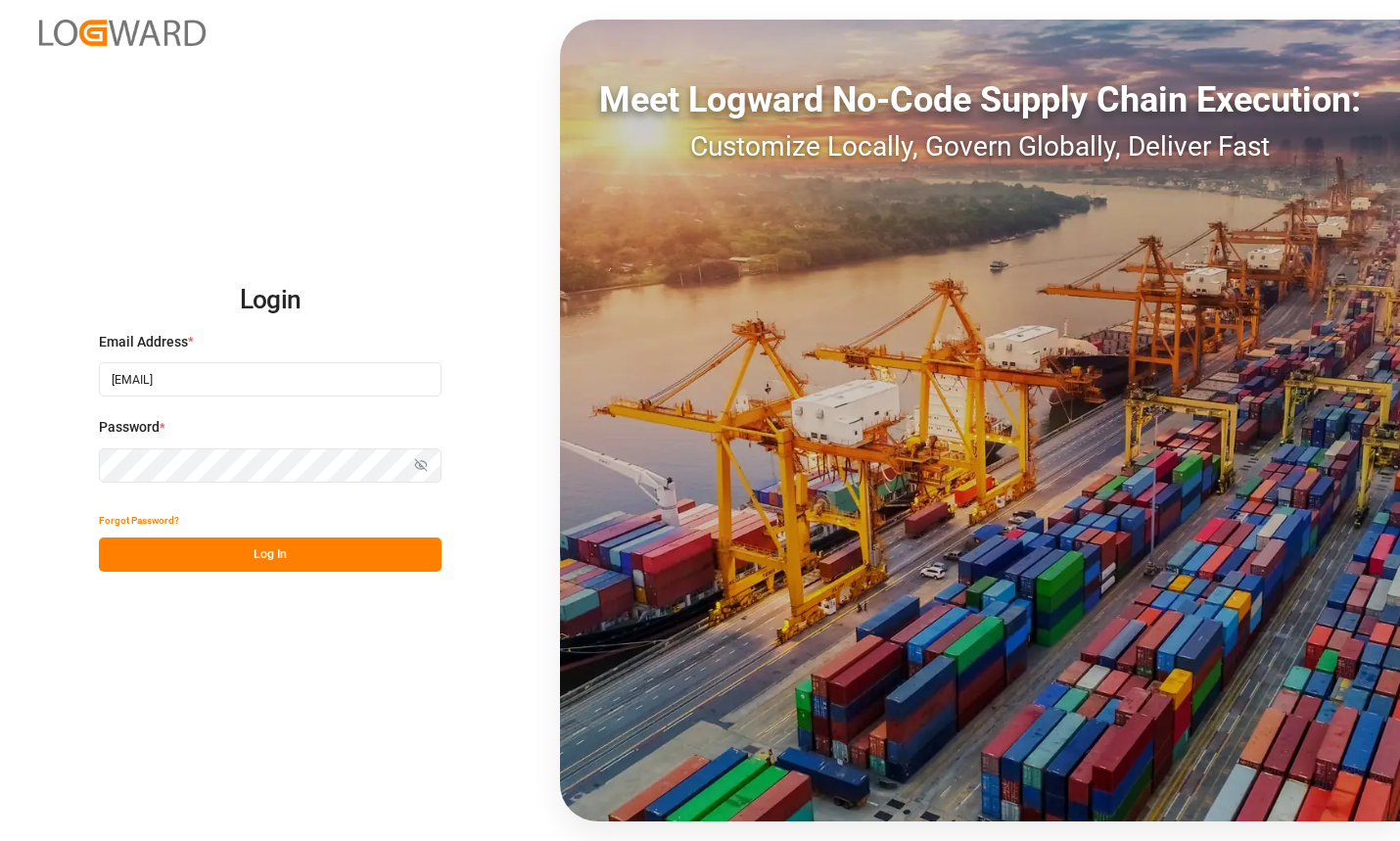 type on "[EMAIL]" 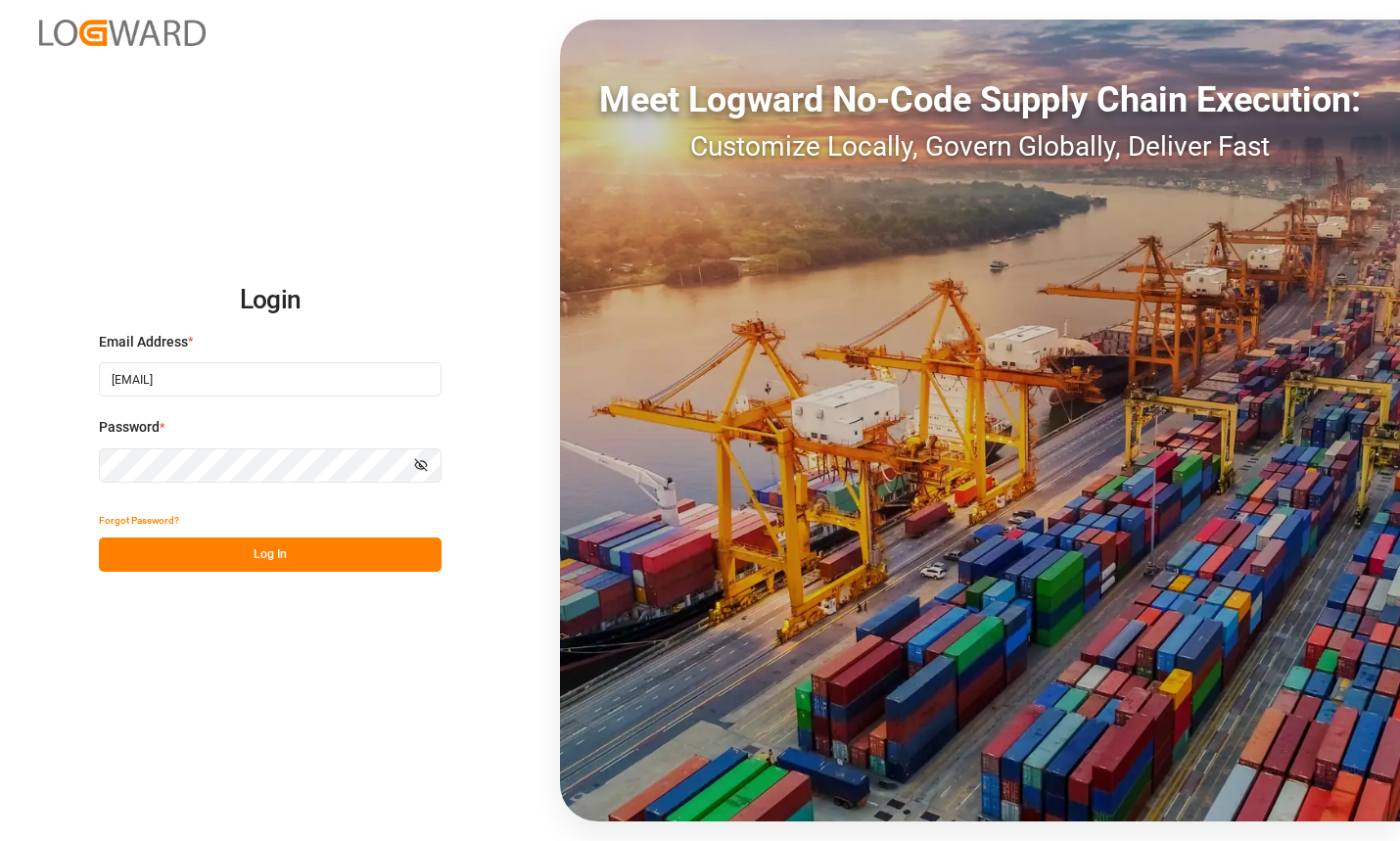 click on "Log In" at bounding box center [270, 554] 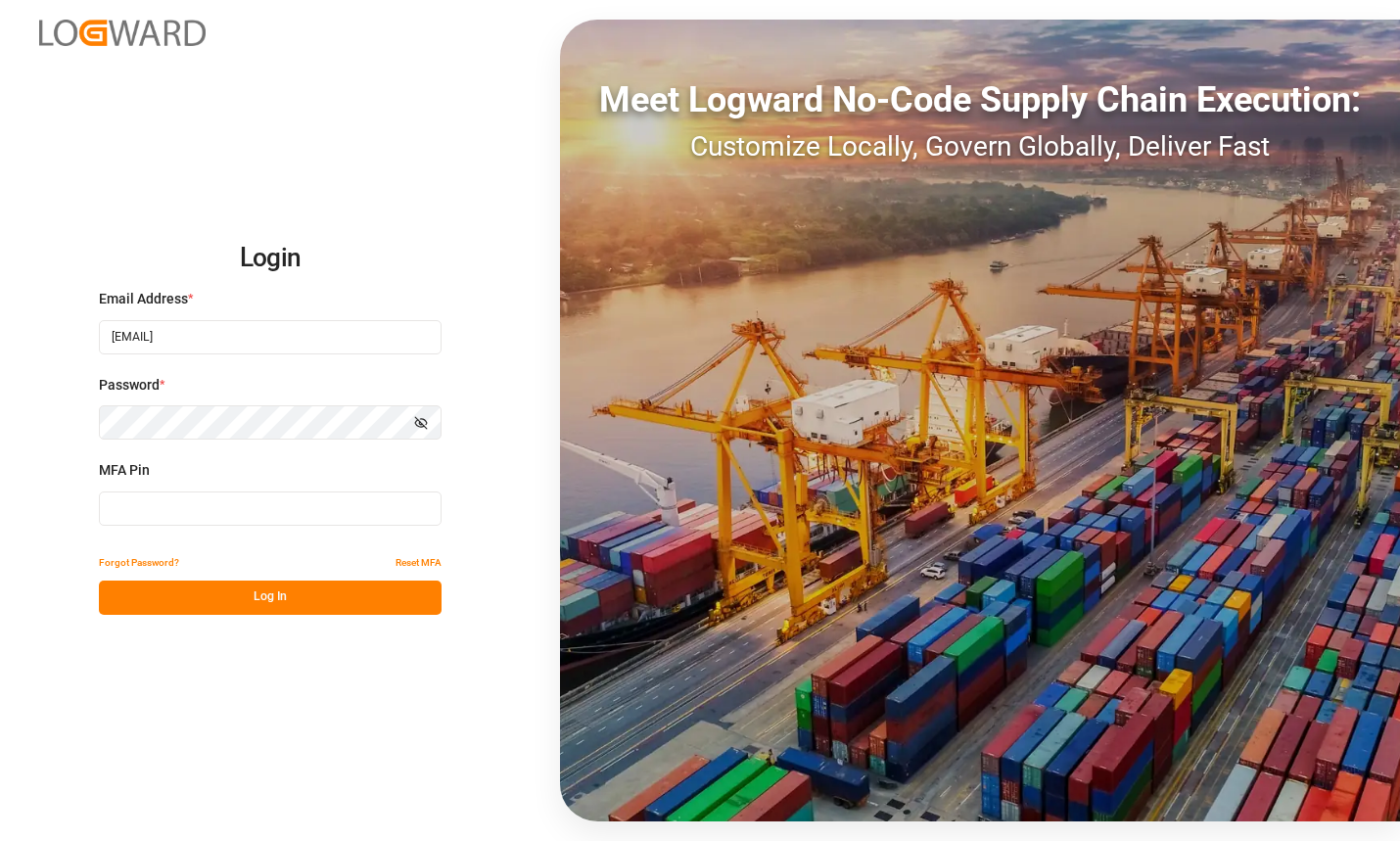 click at bounding box center (270, 337) 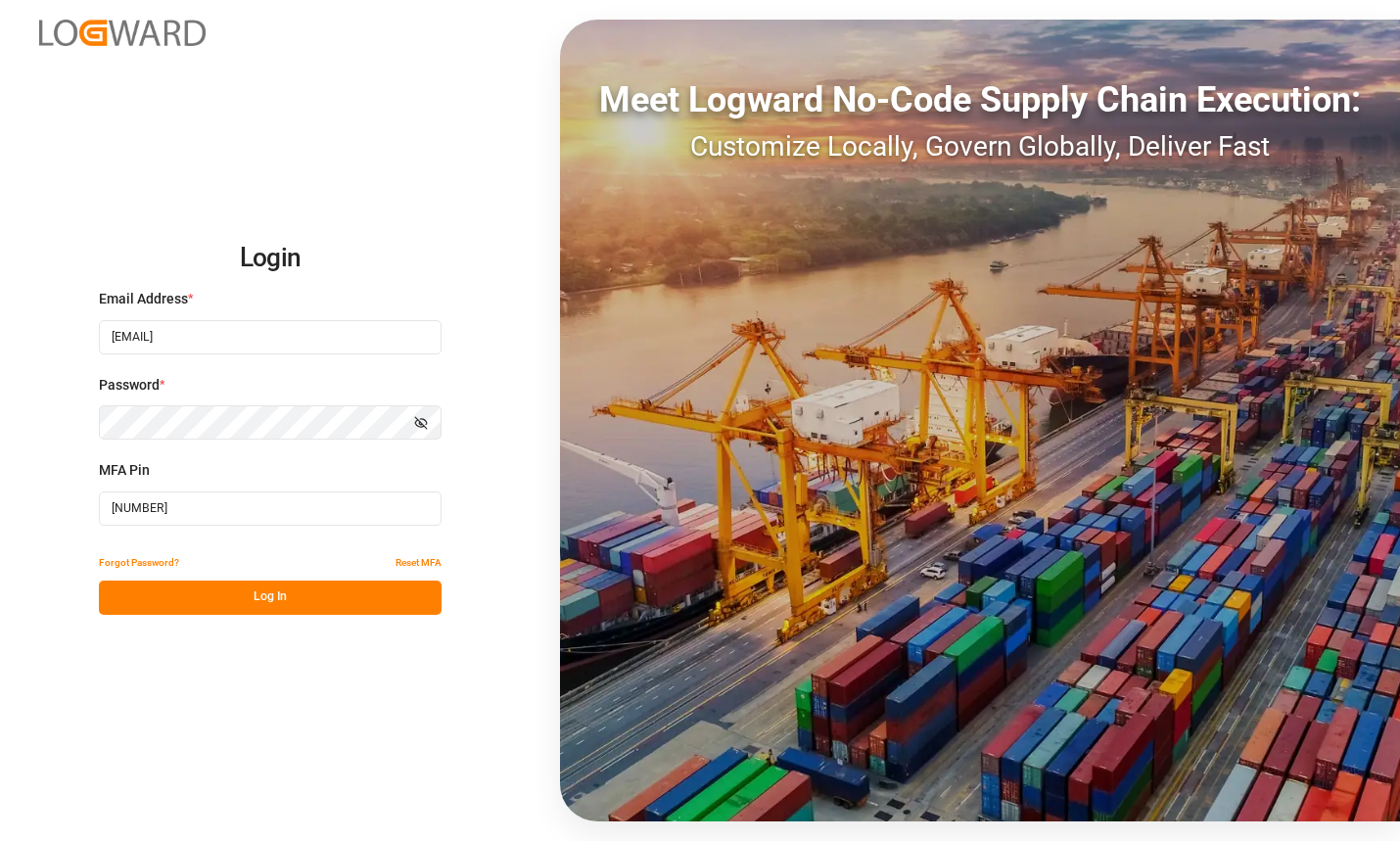 type on "[NUMBER]" 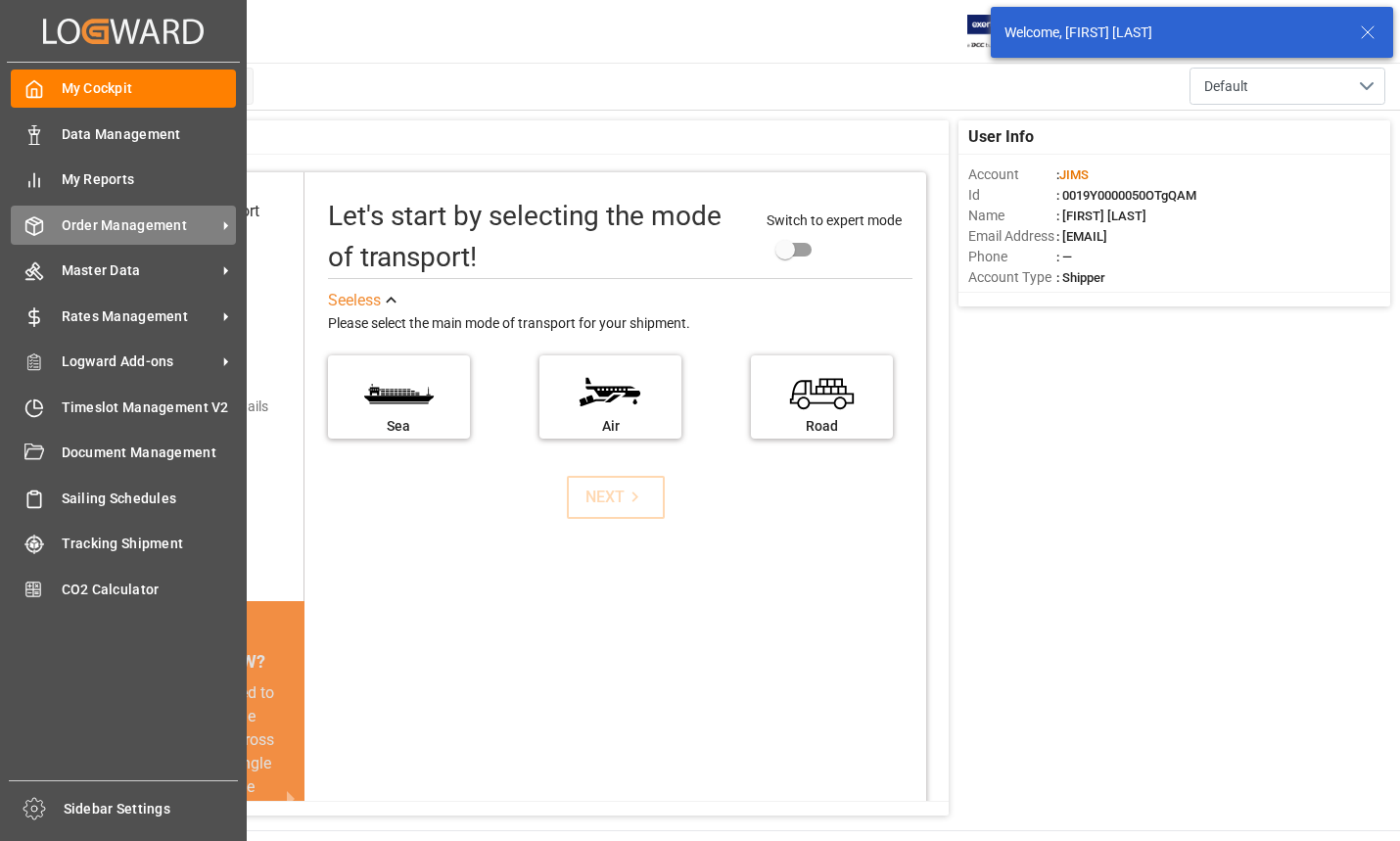 click on "Order Management" at bounding box center [149, 134] 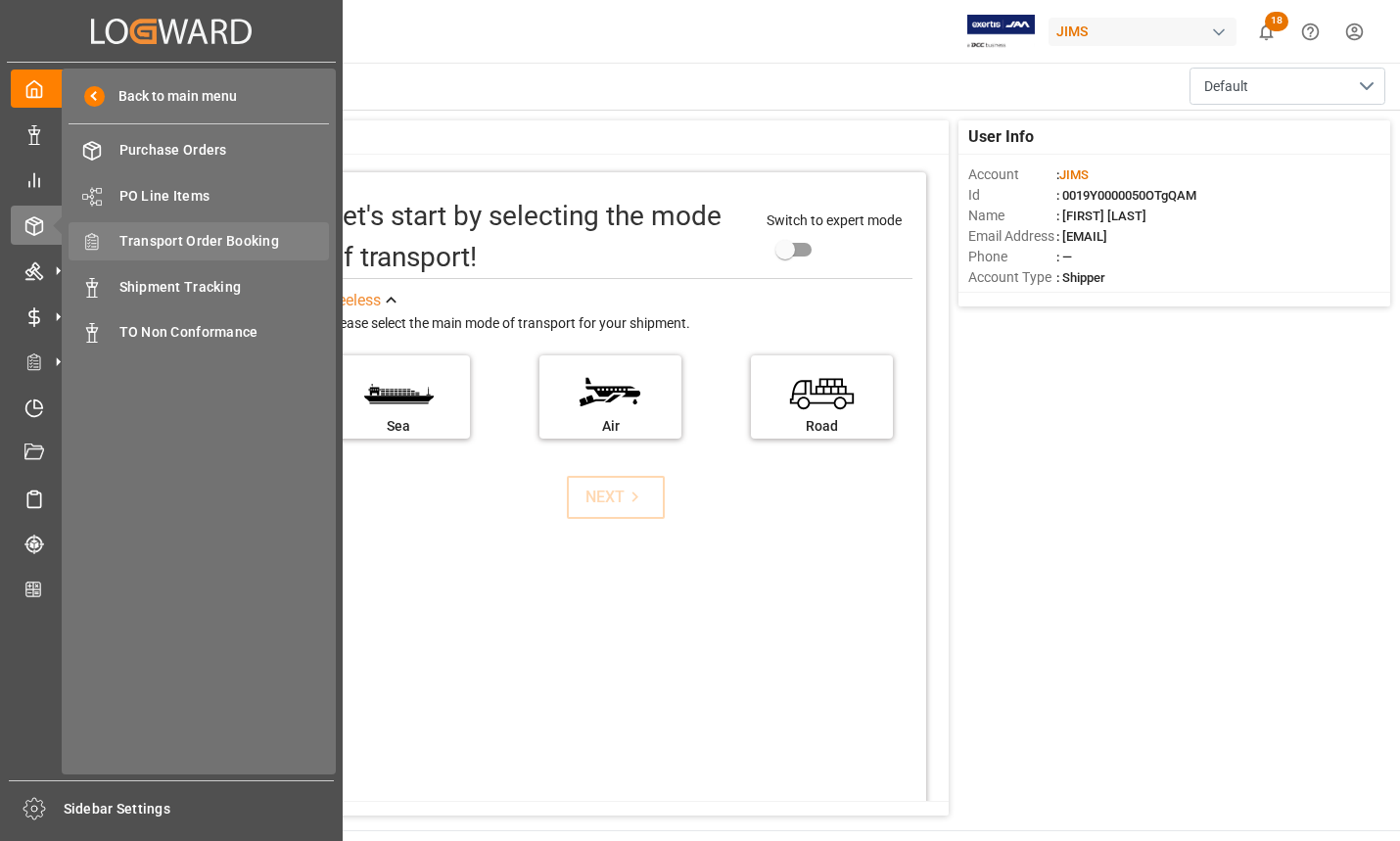 click on "Transport Order Booking" at bounding box center [224, 241] 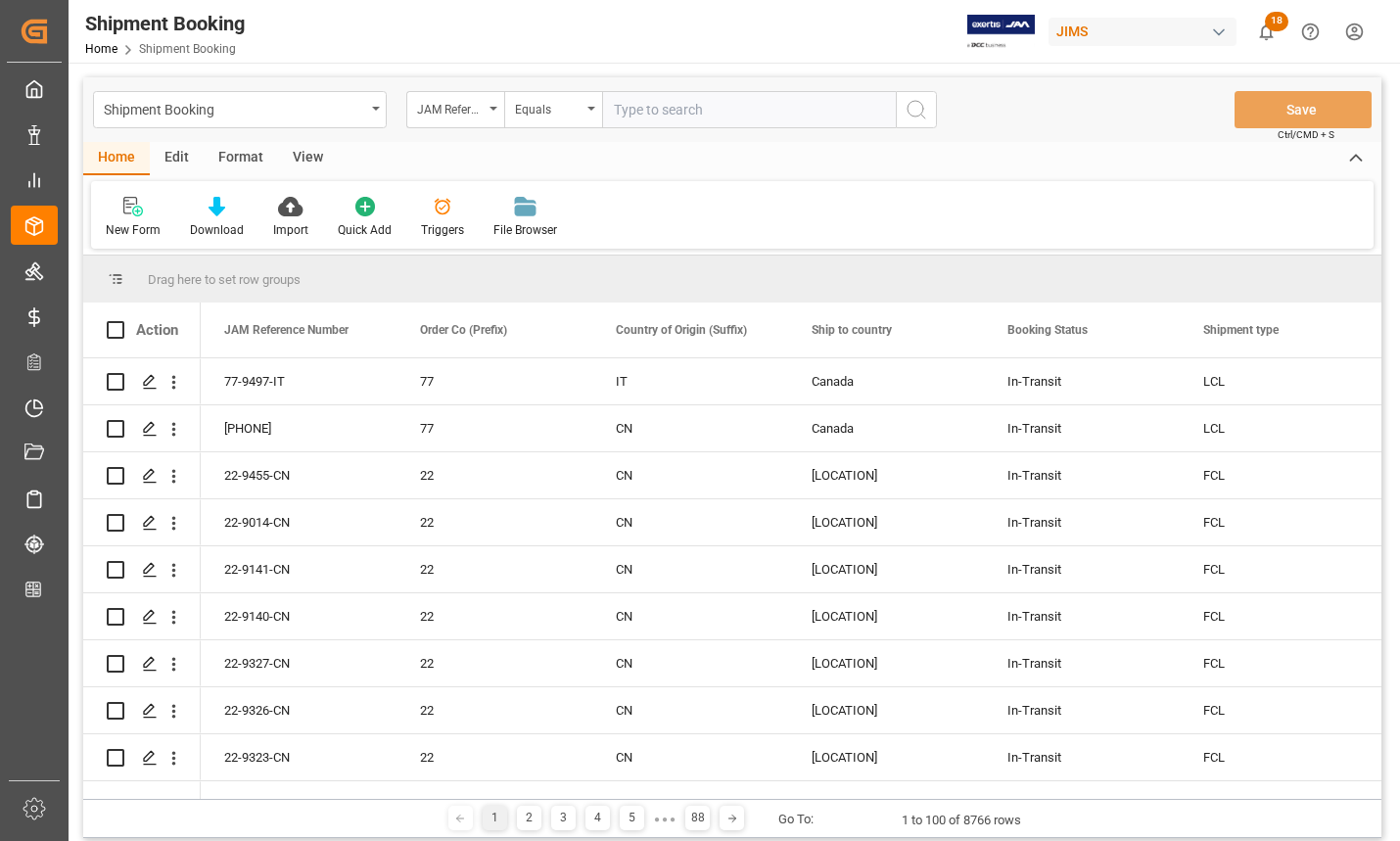 click at bounding box center [749, 110] 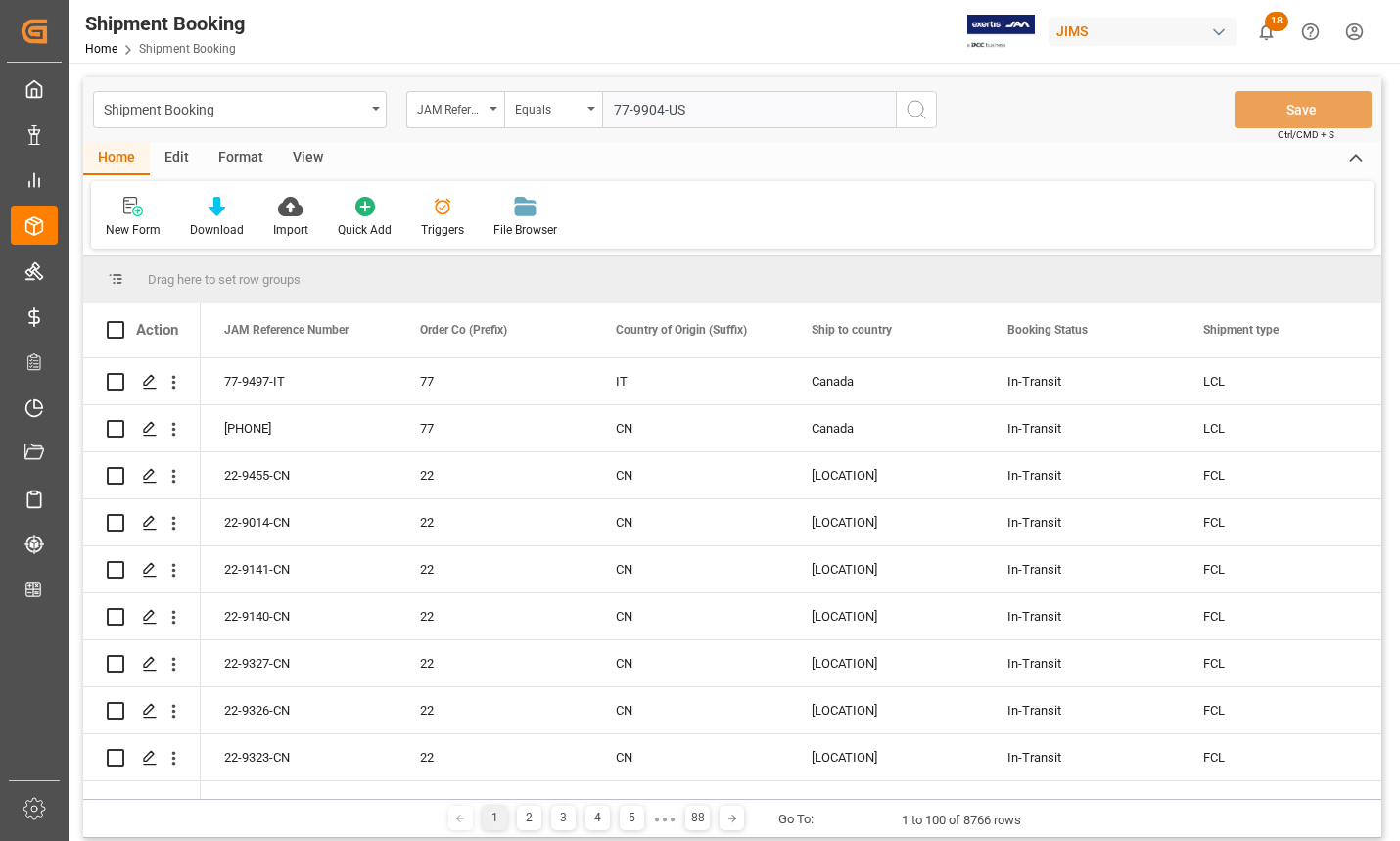 type on "77-9904-US" 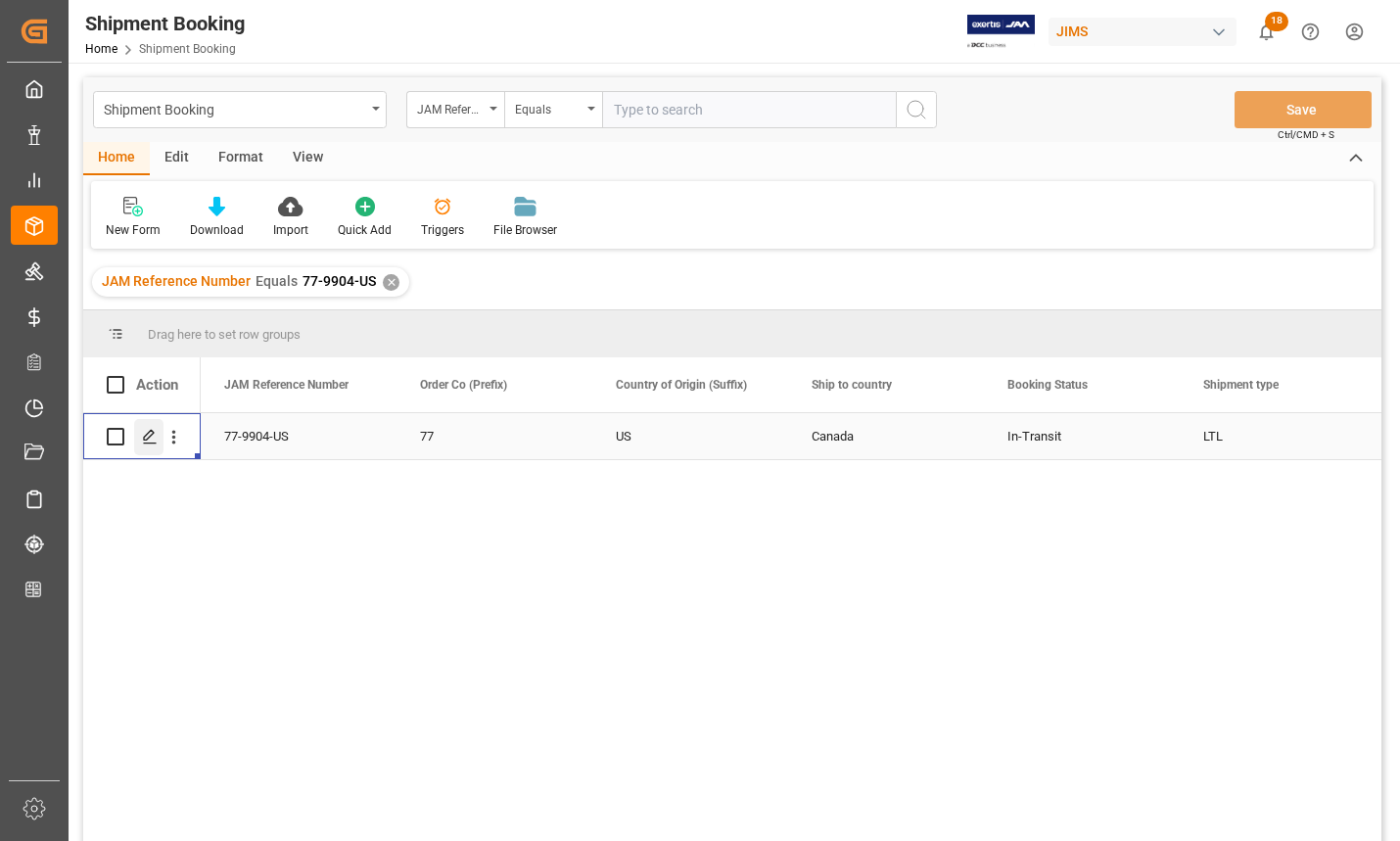 click at bounding box center [150, 437] 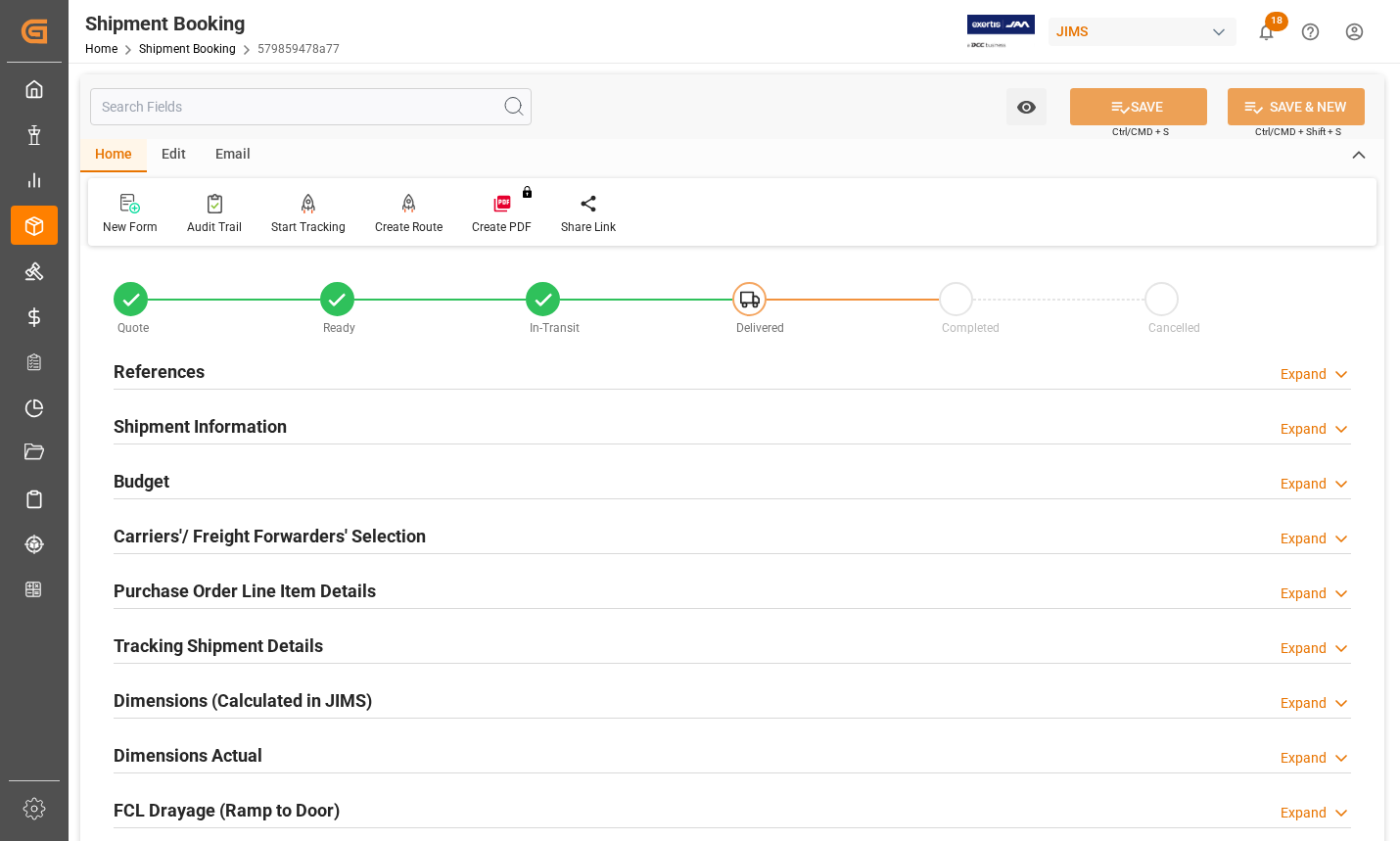 click on "Budget" at bounding box center (159, 371) 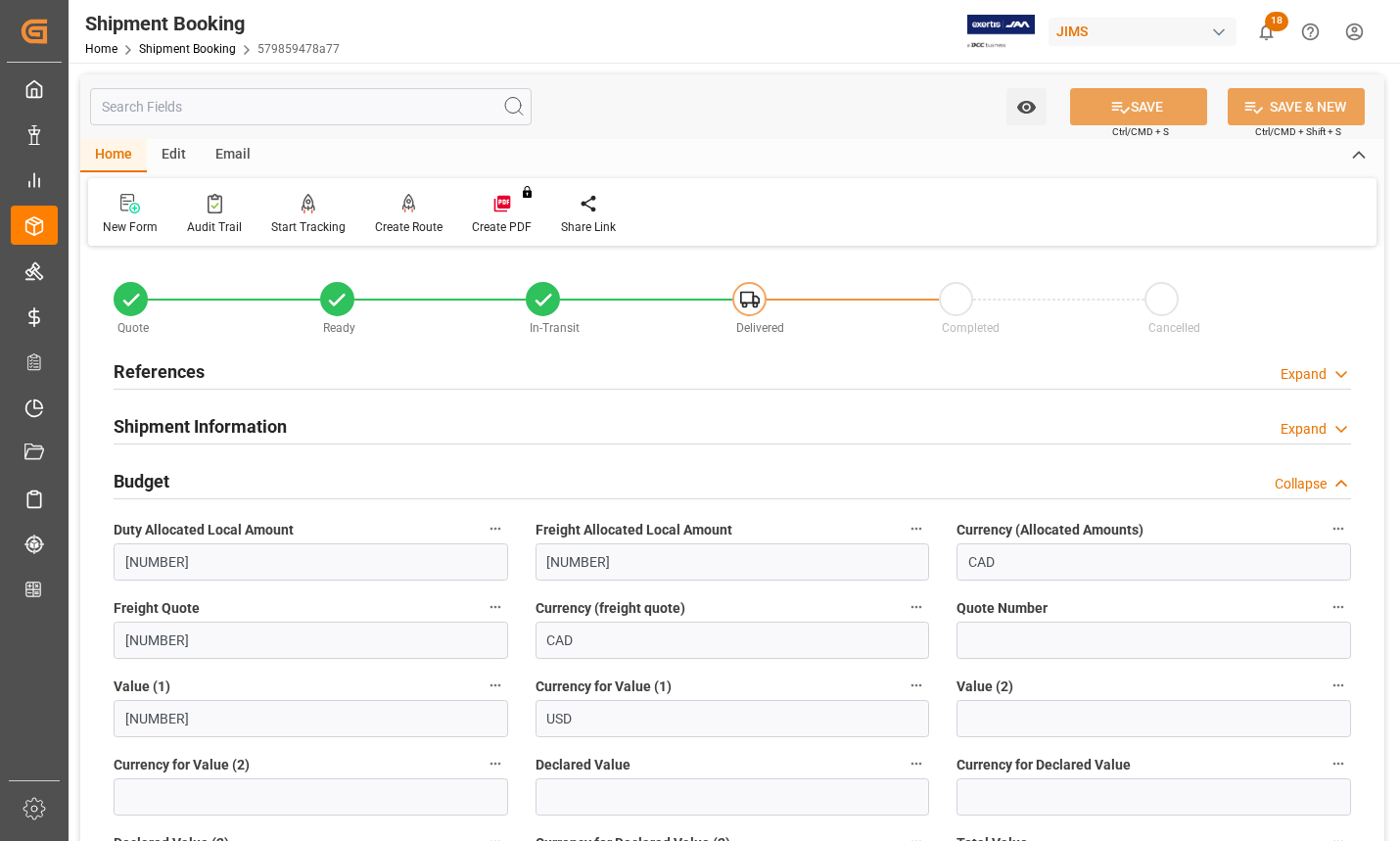 click on "Budget" at bounding box center [159, 371] 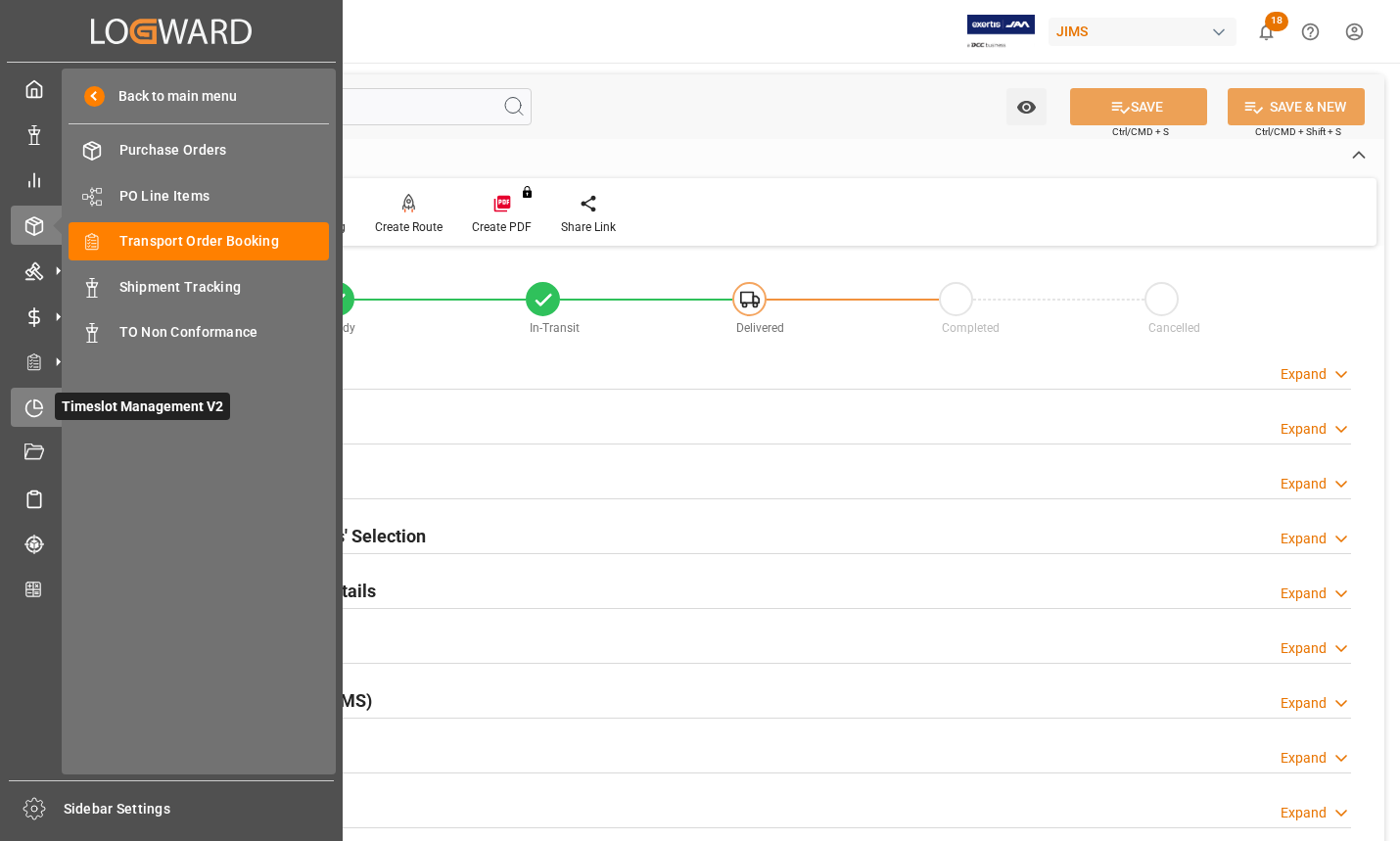 click at bounding box center (34, 408) 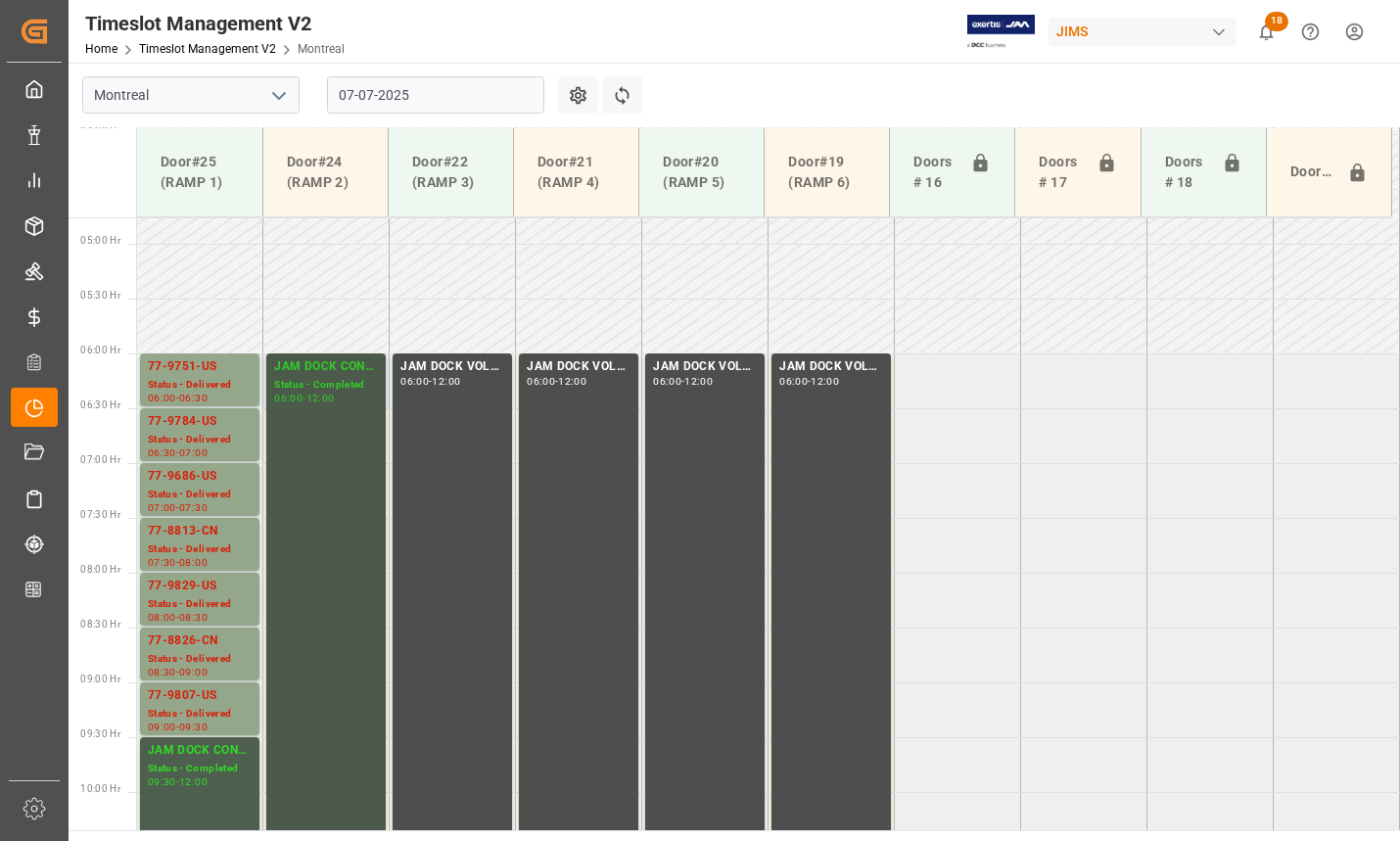 scroll, scrollTop: 478, scrollLeft: 0, axis: vertical 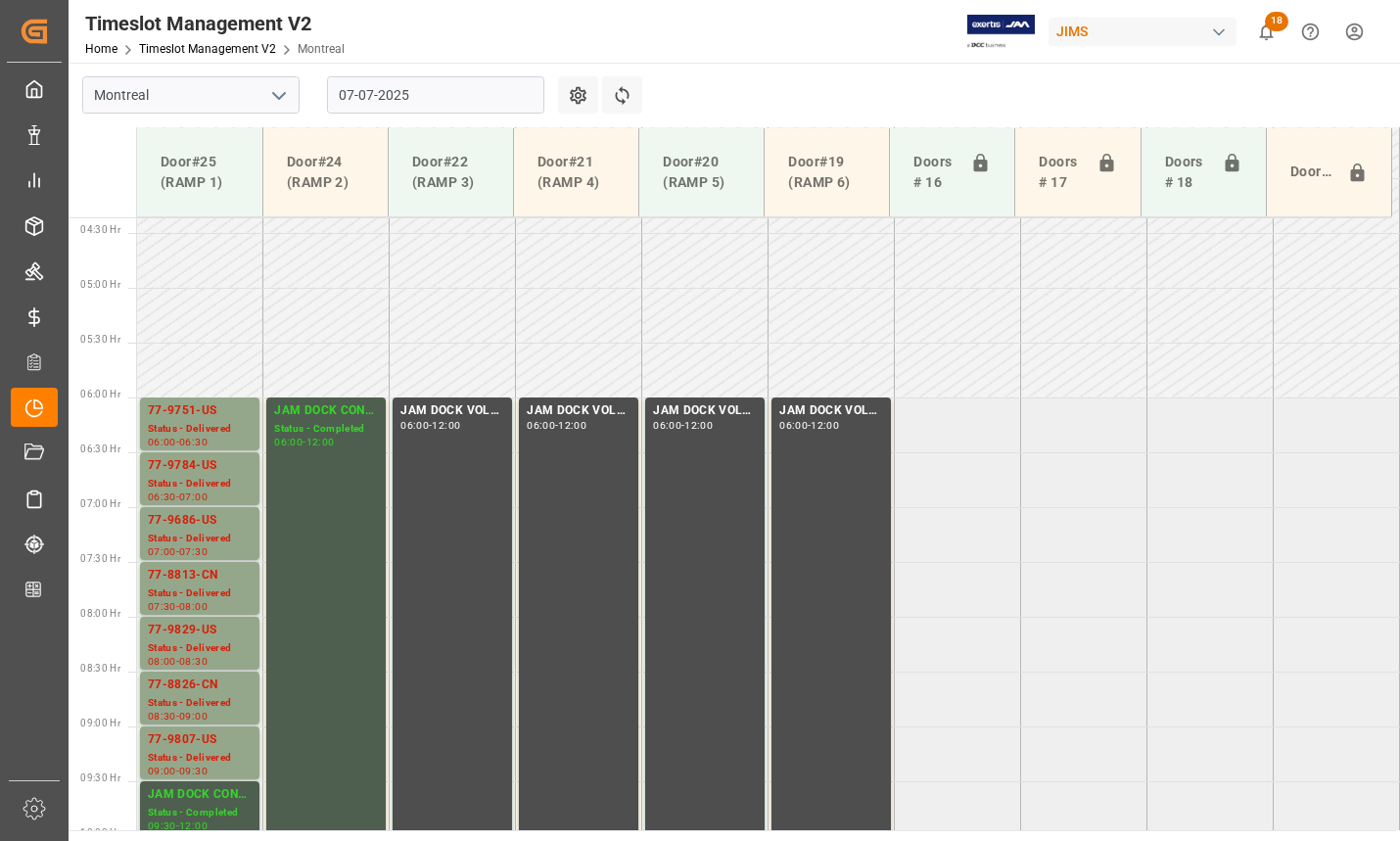 click on "07-07-2025" at bounding box center (436, 95) 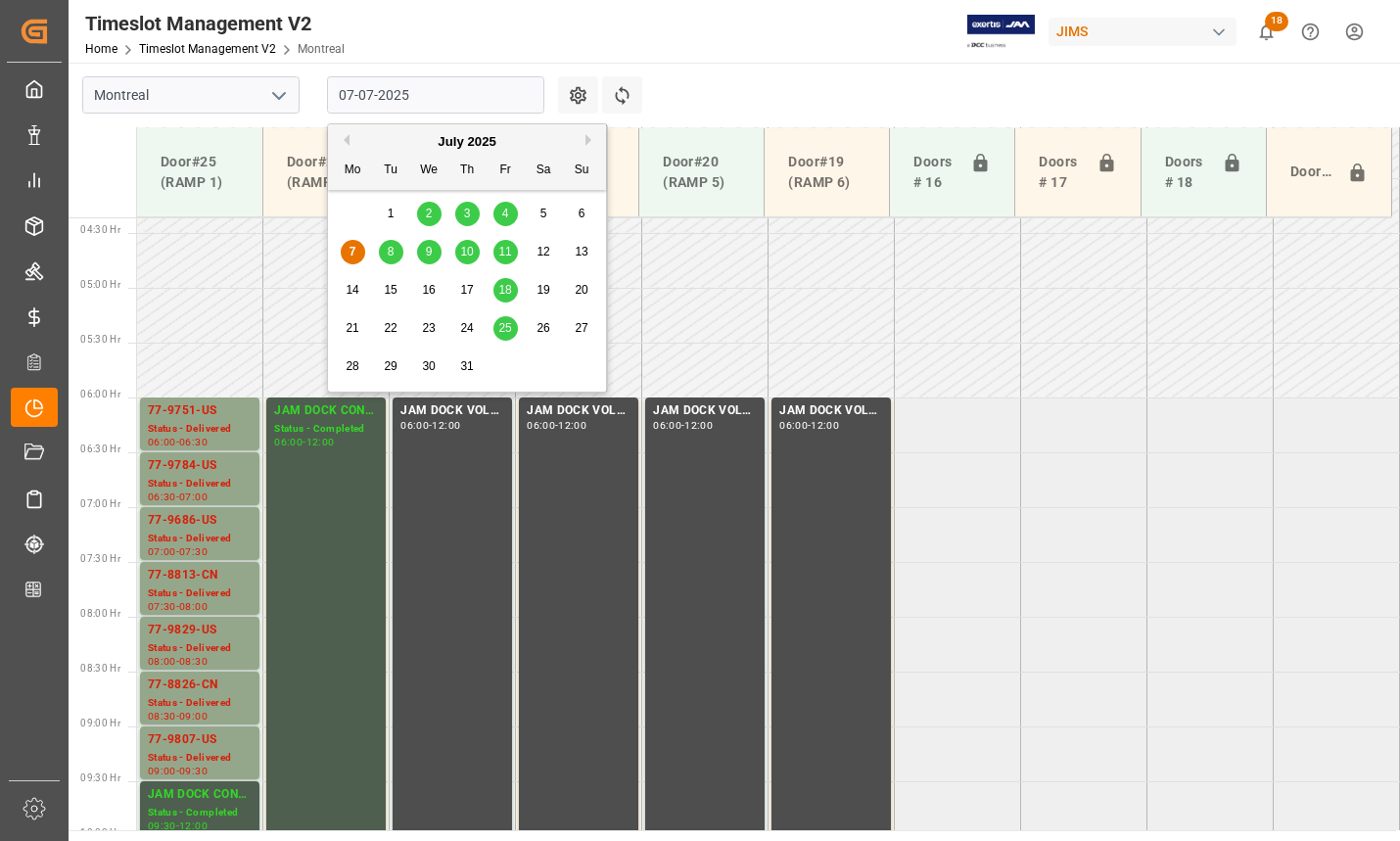 click on "8" at bounding box center (391, 253) 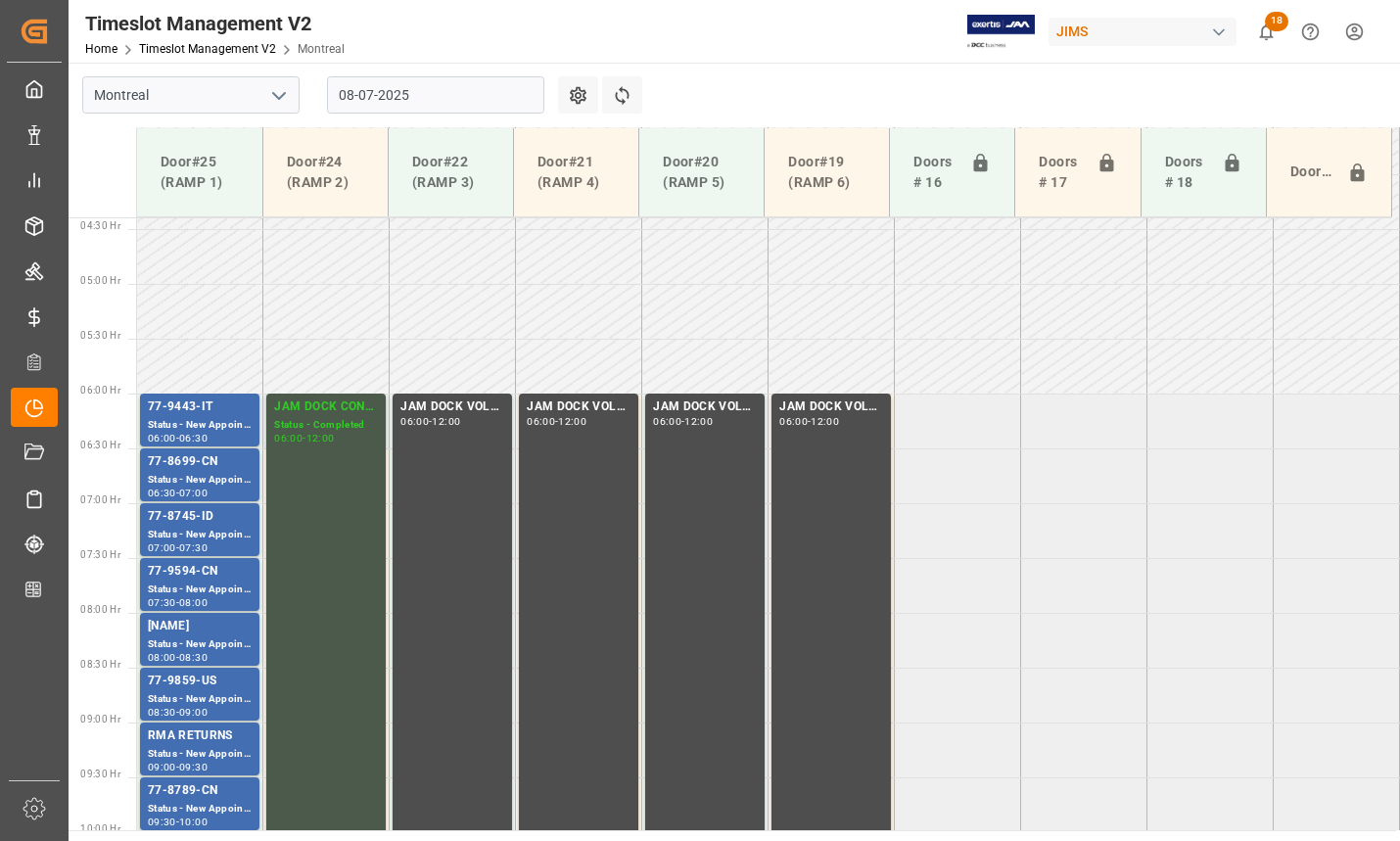 scroll, scrollTop: 478, scrollLeft: 0, axis: vertical 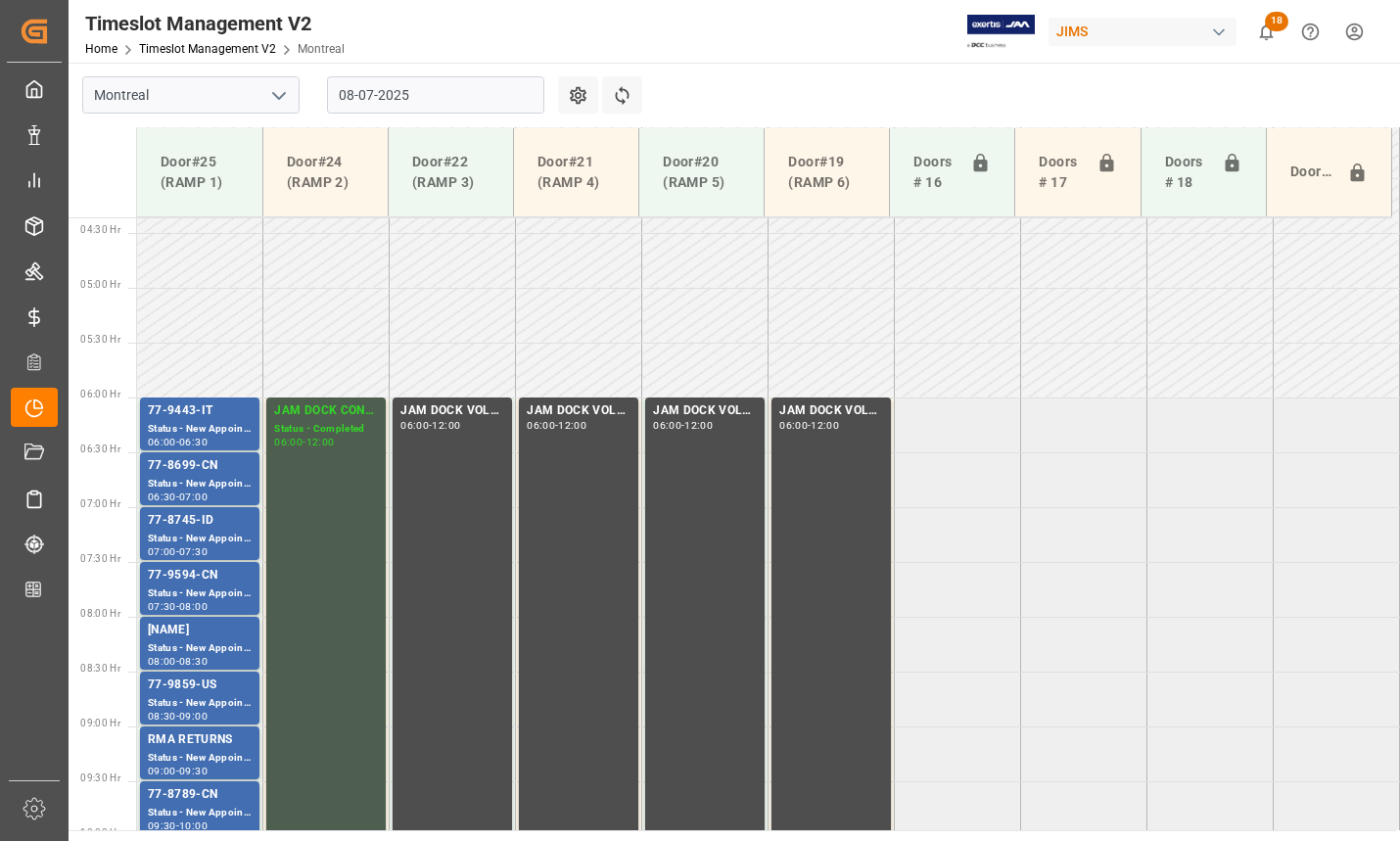 click on "08-07-2025" at bounding box center [436, 95] 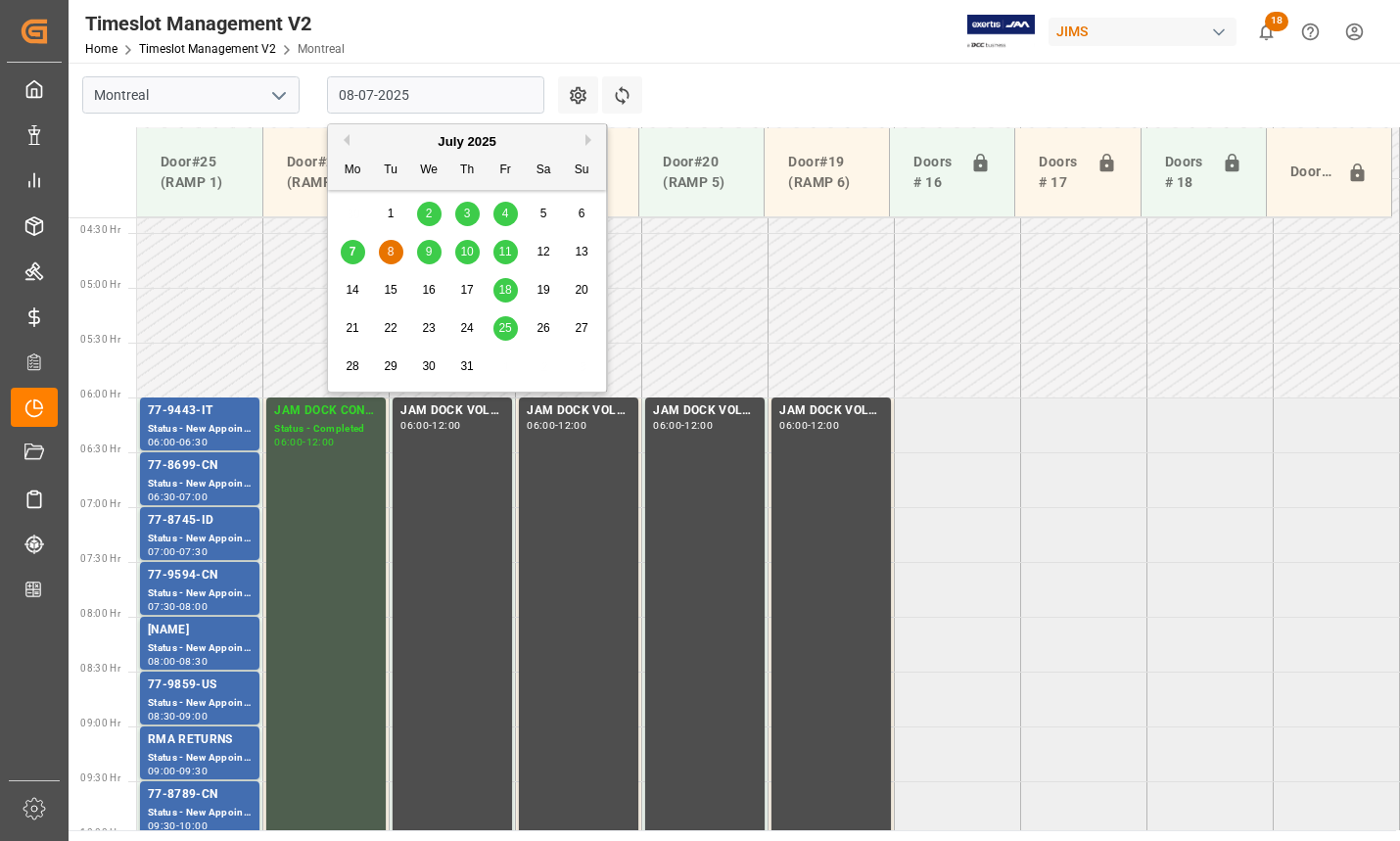 click on "9" at bounding box center [429, 252] 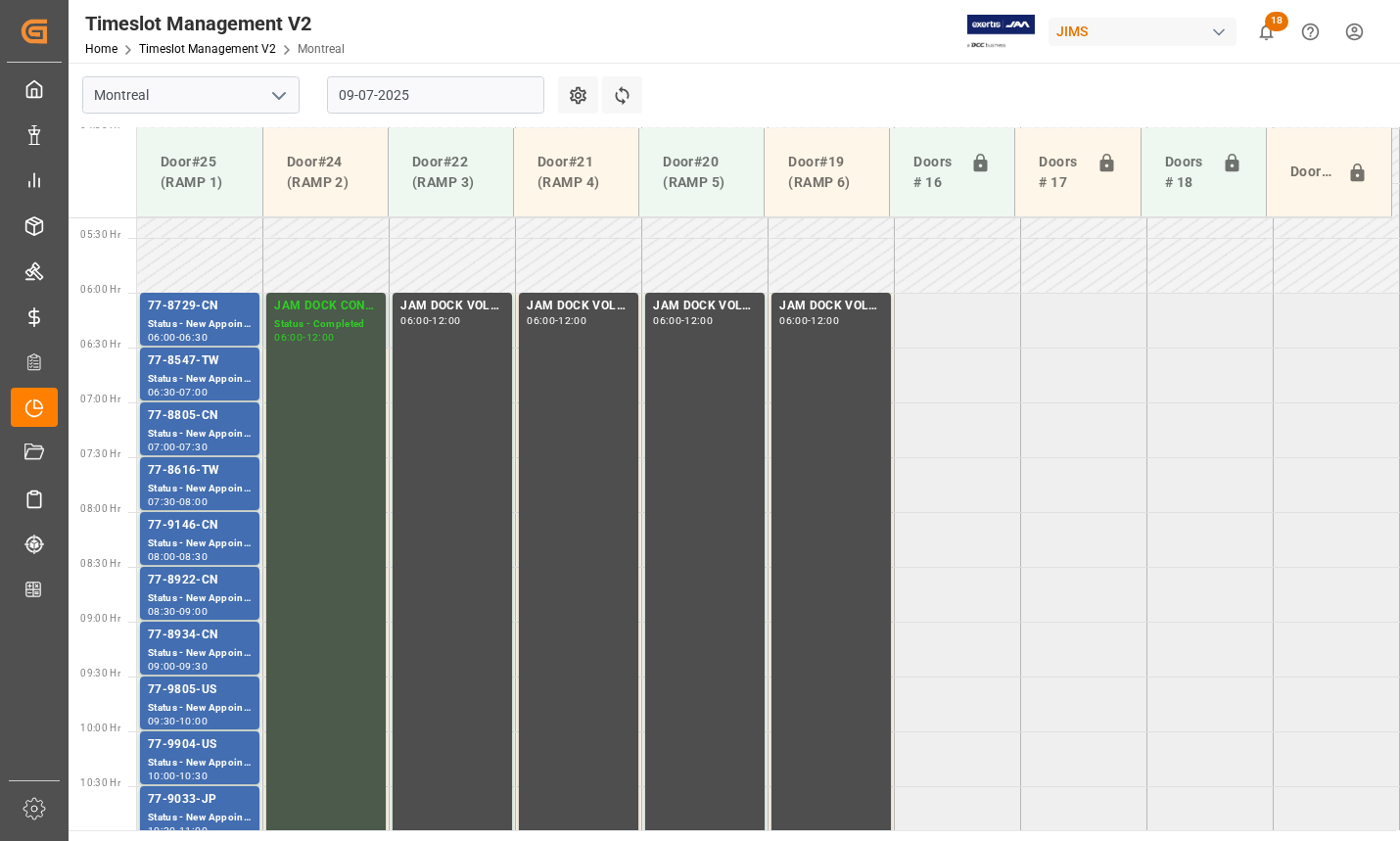 scroll, scrollTop: 576, scrollLeft: 0, axis: vertical 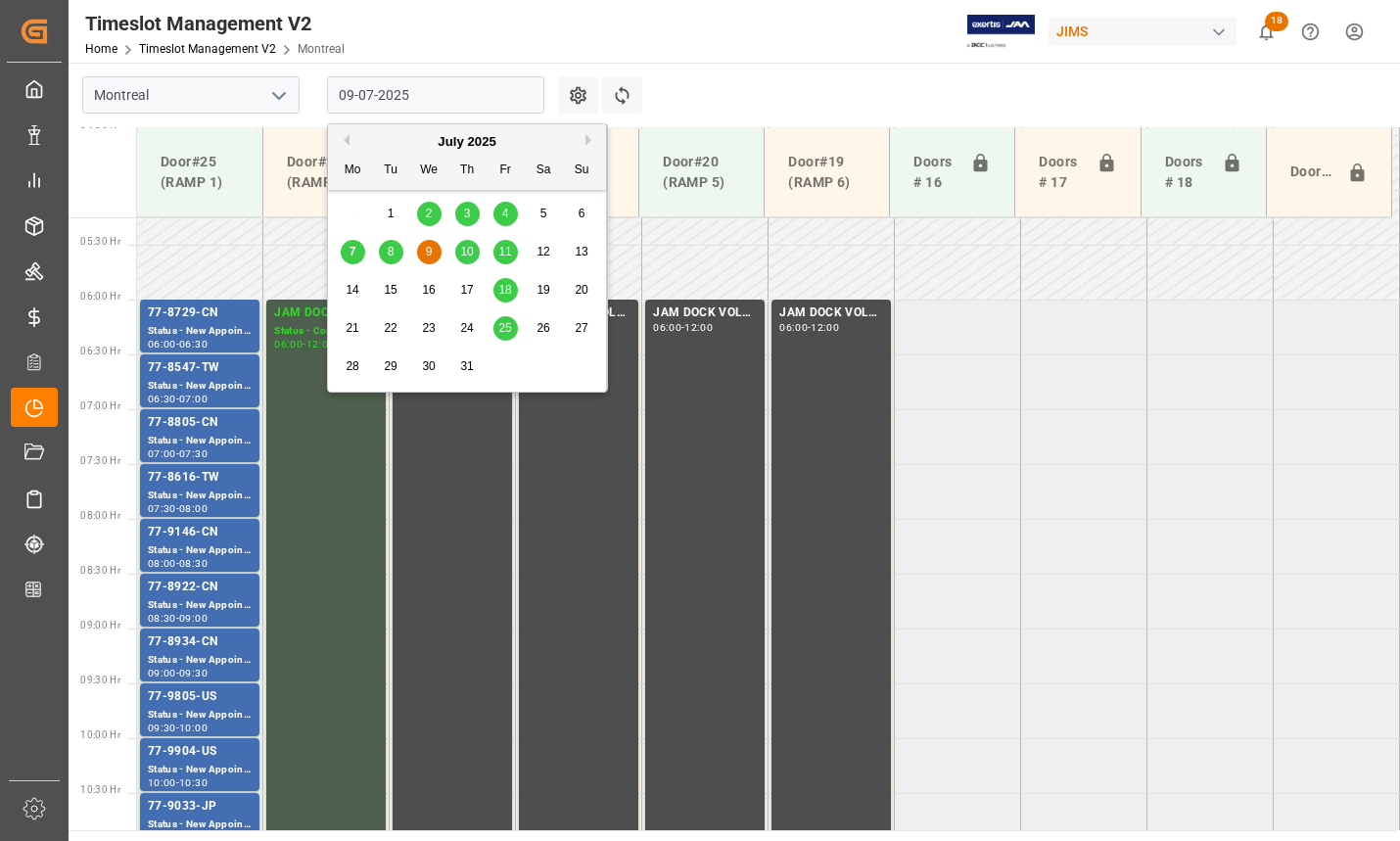 click on "09-07-2025" at bounding box center (436, 95) 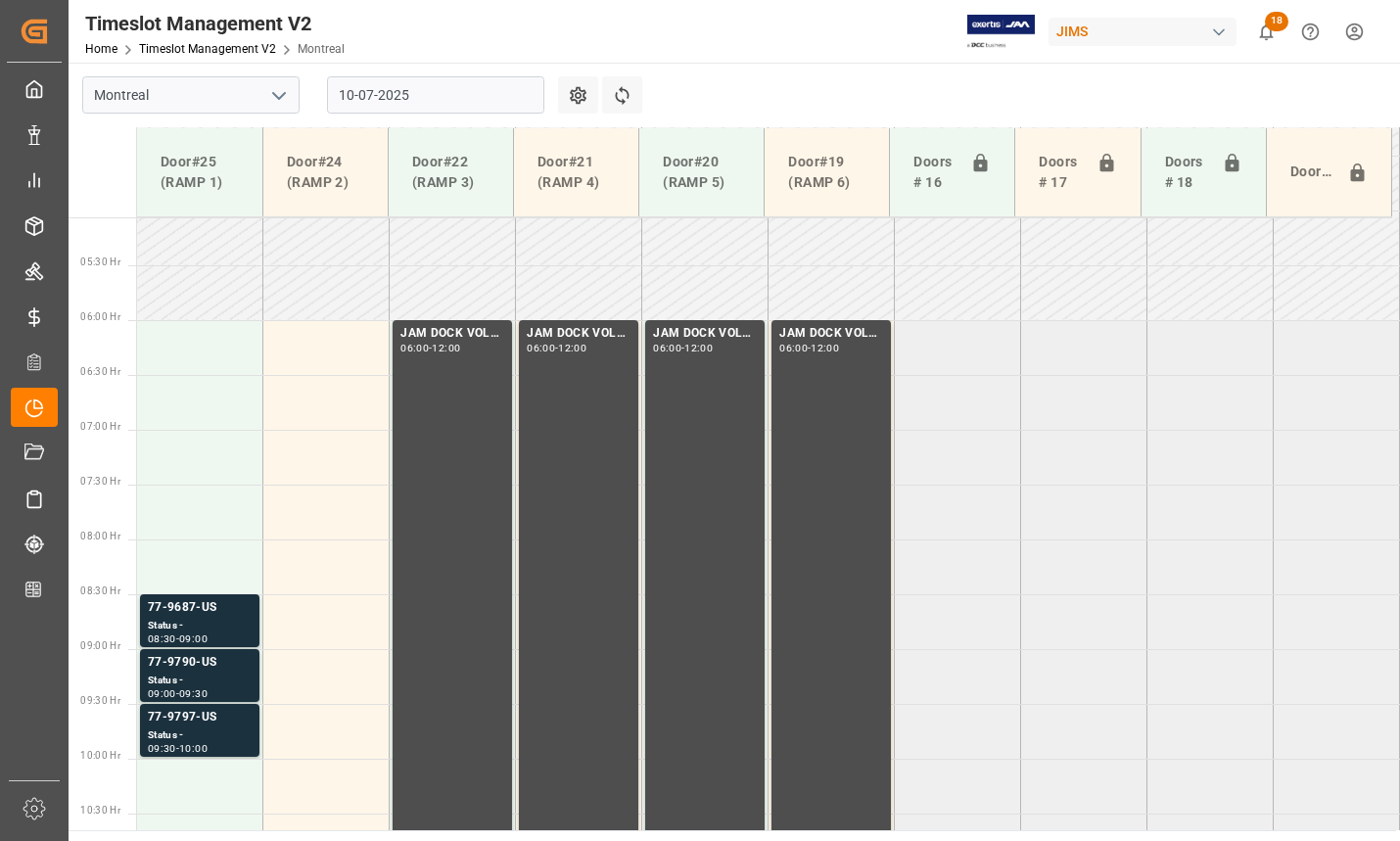 scroll, scrollTop: 587, scrollLeft: 0, axis: vertical 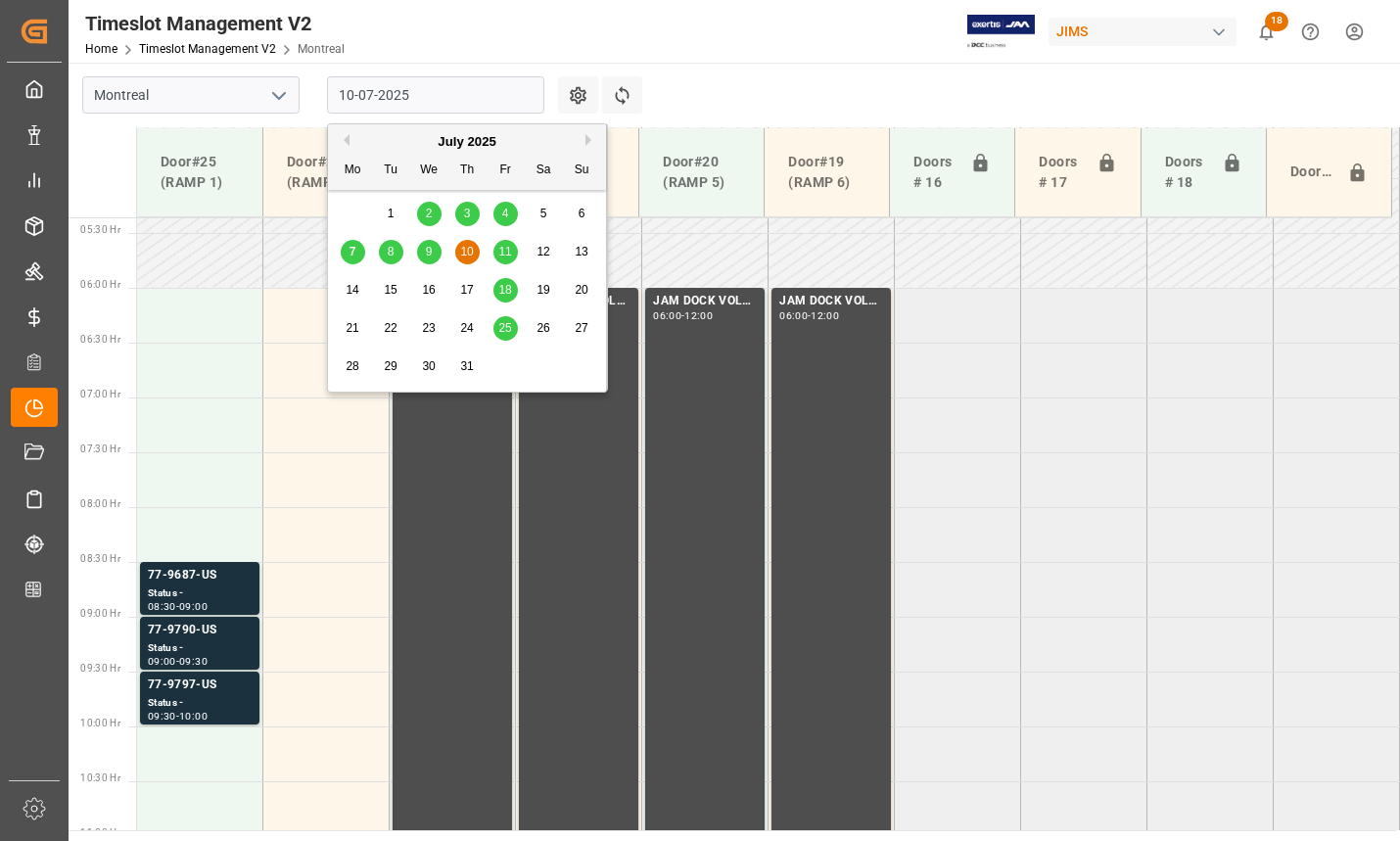 click on "10-07-2025" at bounding box center (436, 95) 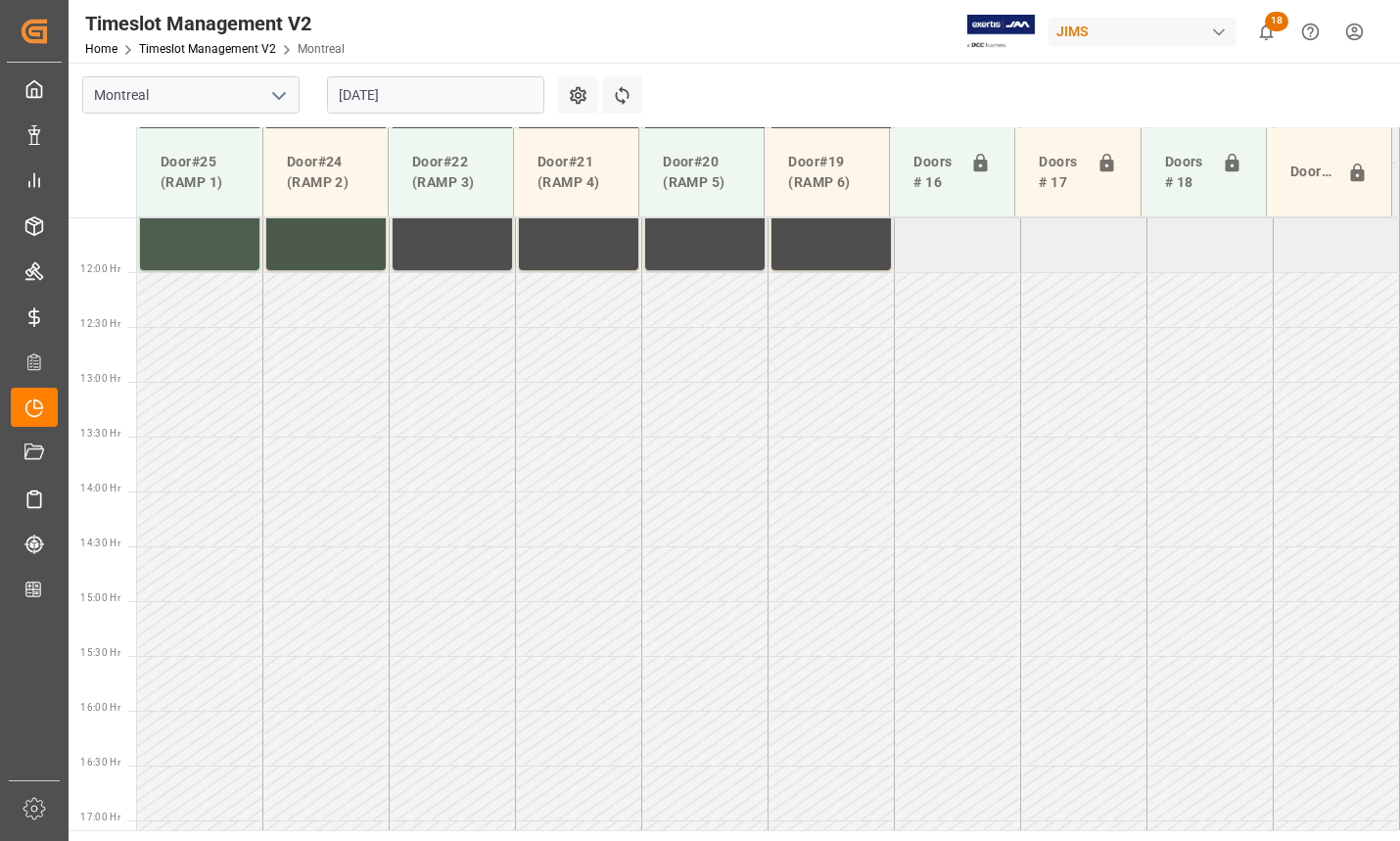 scroll, scrollTop: 869, scrollLeft: 0, axis: vertical 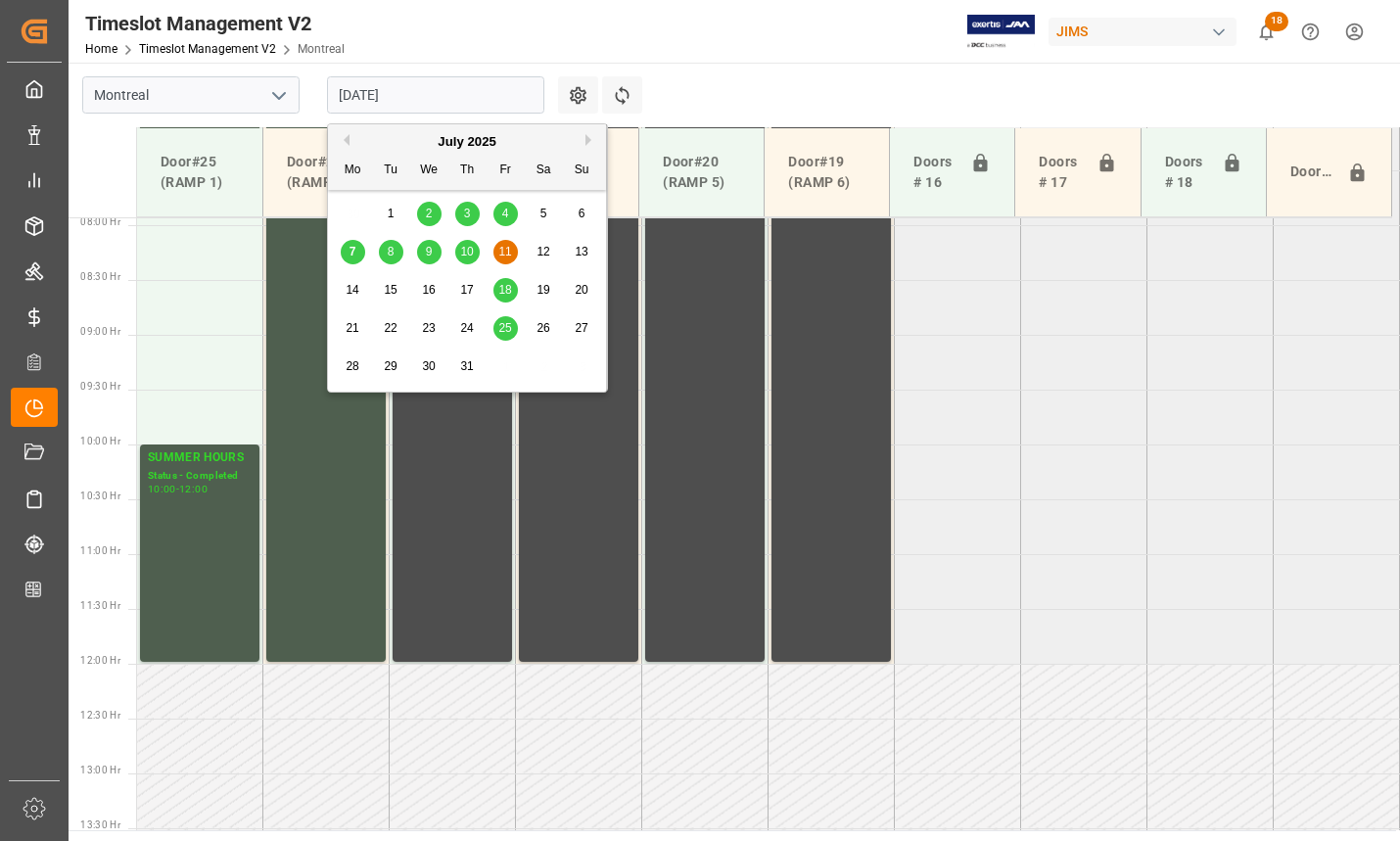 click on "[DATE]" at bounding box center [436, 95] 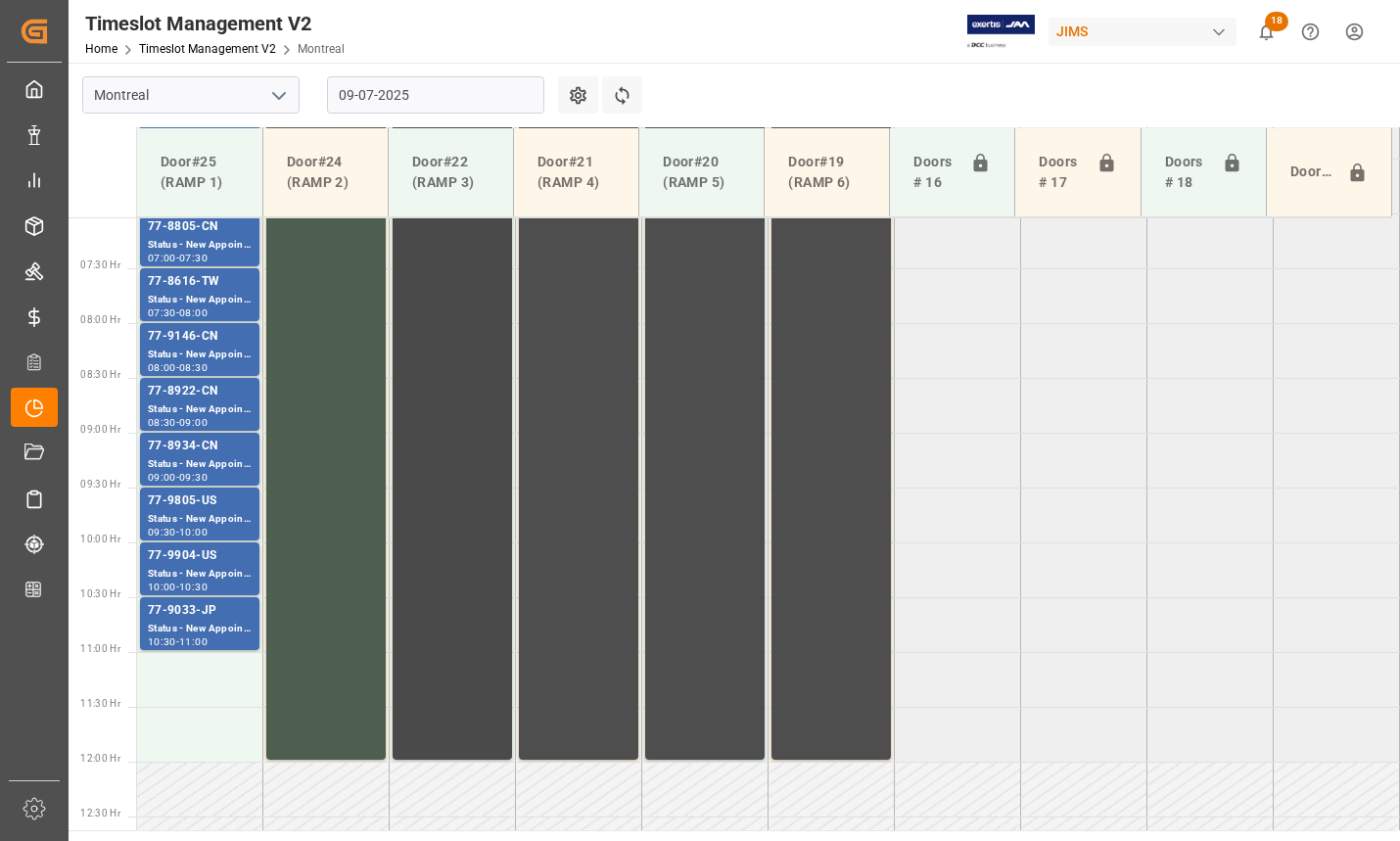 scroll, scrollTop: 478, scrollLeft: 0, axis: vertical 